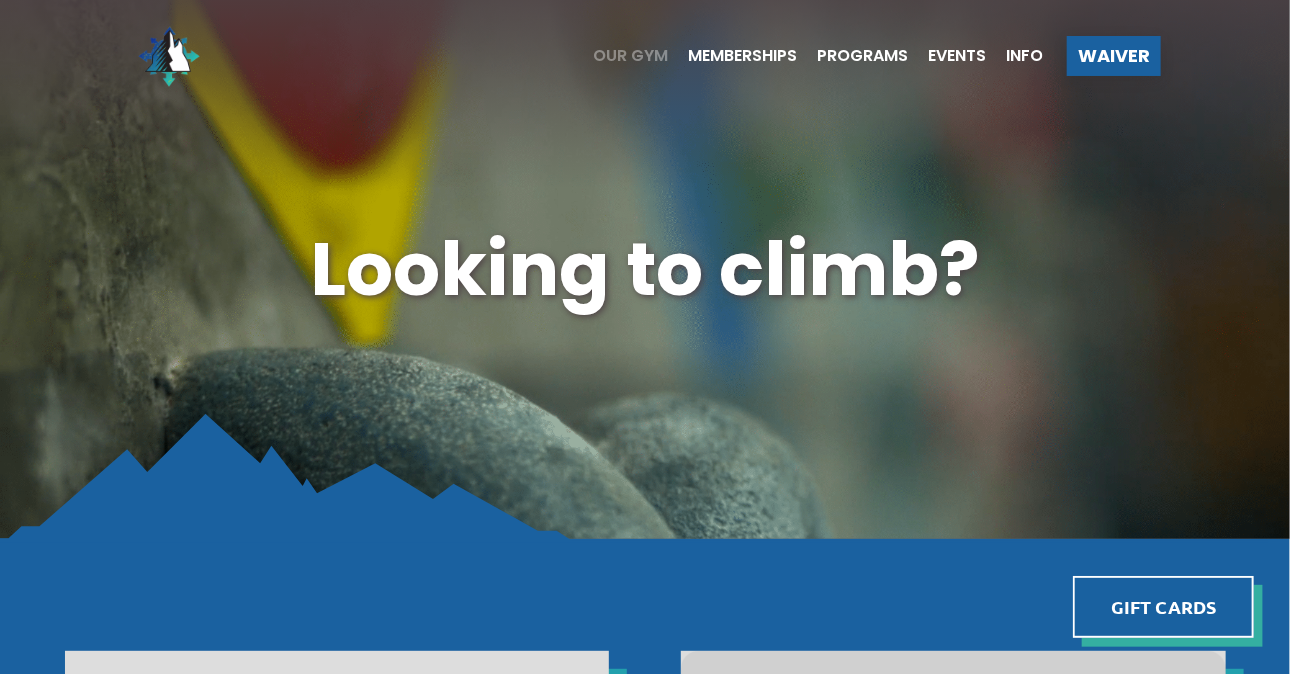 scroll, scrollTop: 40, scrollLeft: 0, axis: vertical 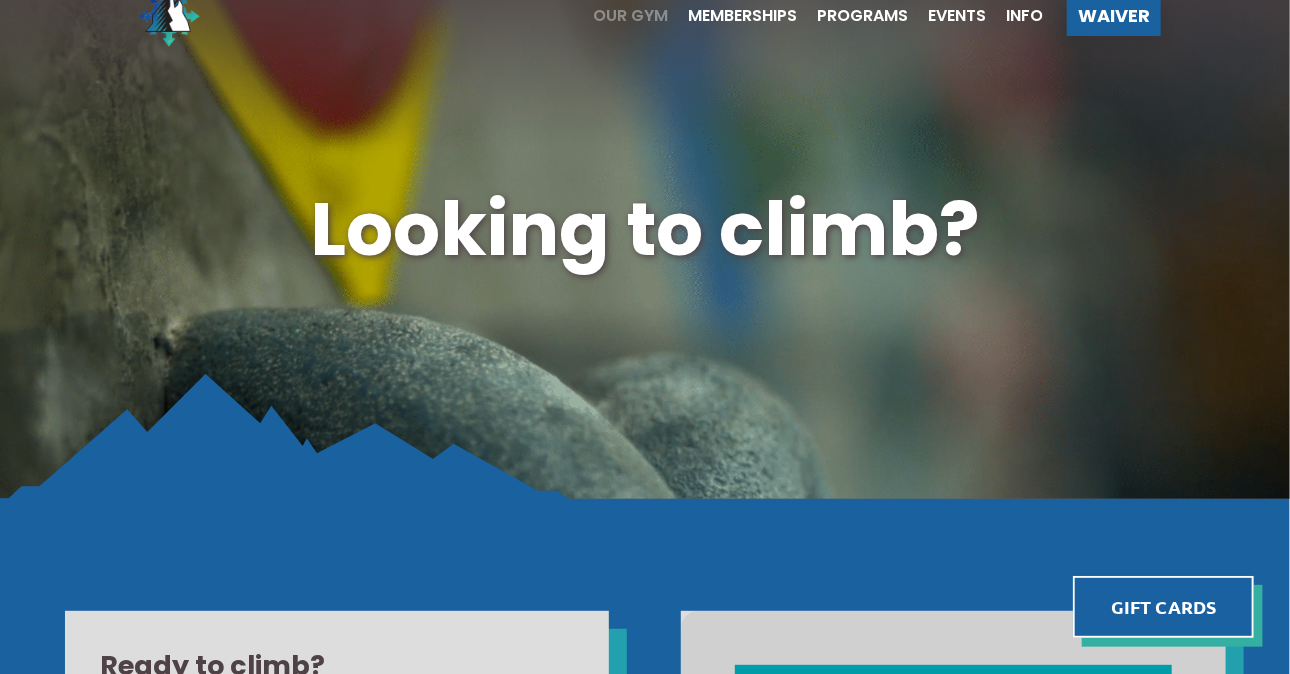 click on "Our Gym" at bounding box center [630, 16] 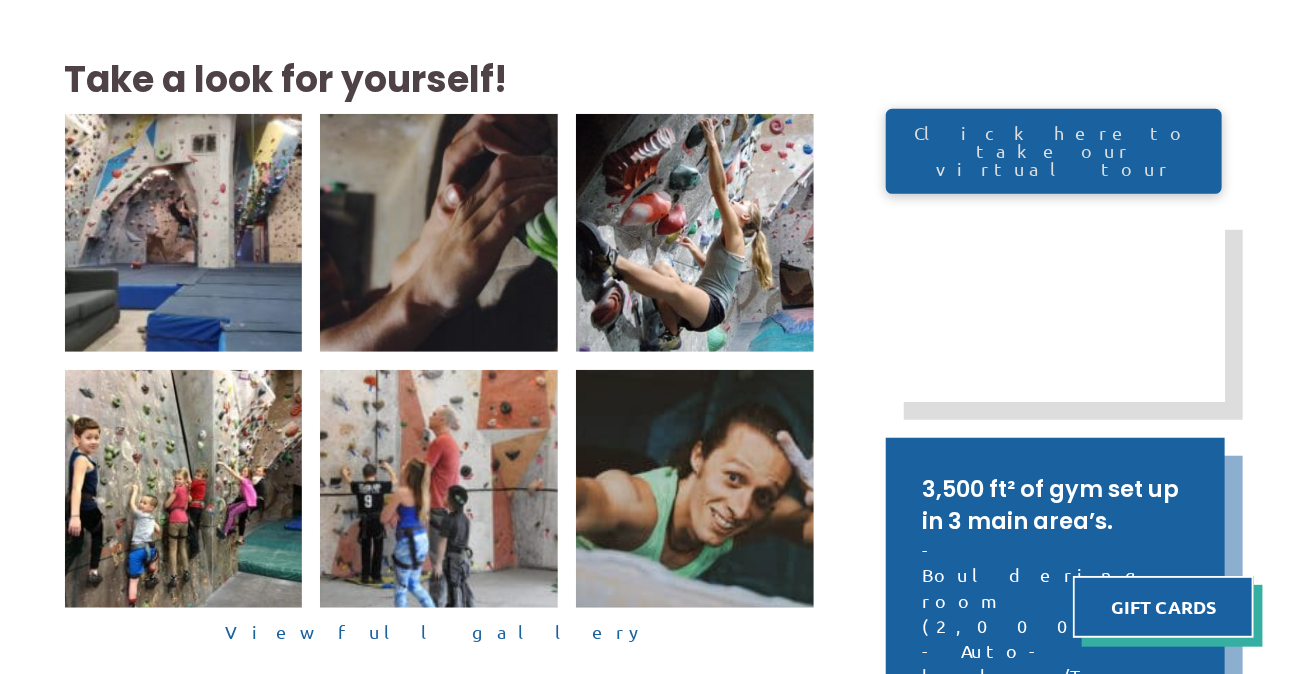 scroll, scrollTop: 480, scrollLeft: 0, axis: vertical 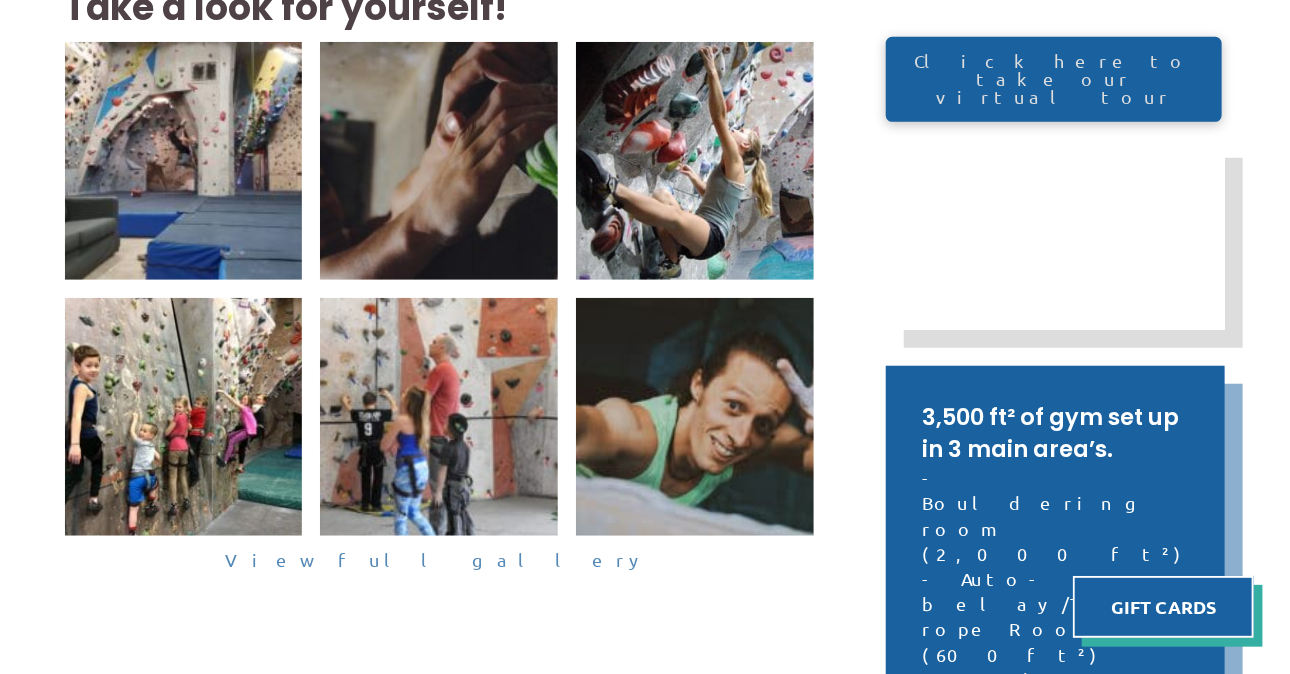 click on "View full gallery" at bounding box center (440, 560) 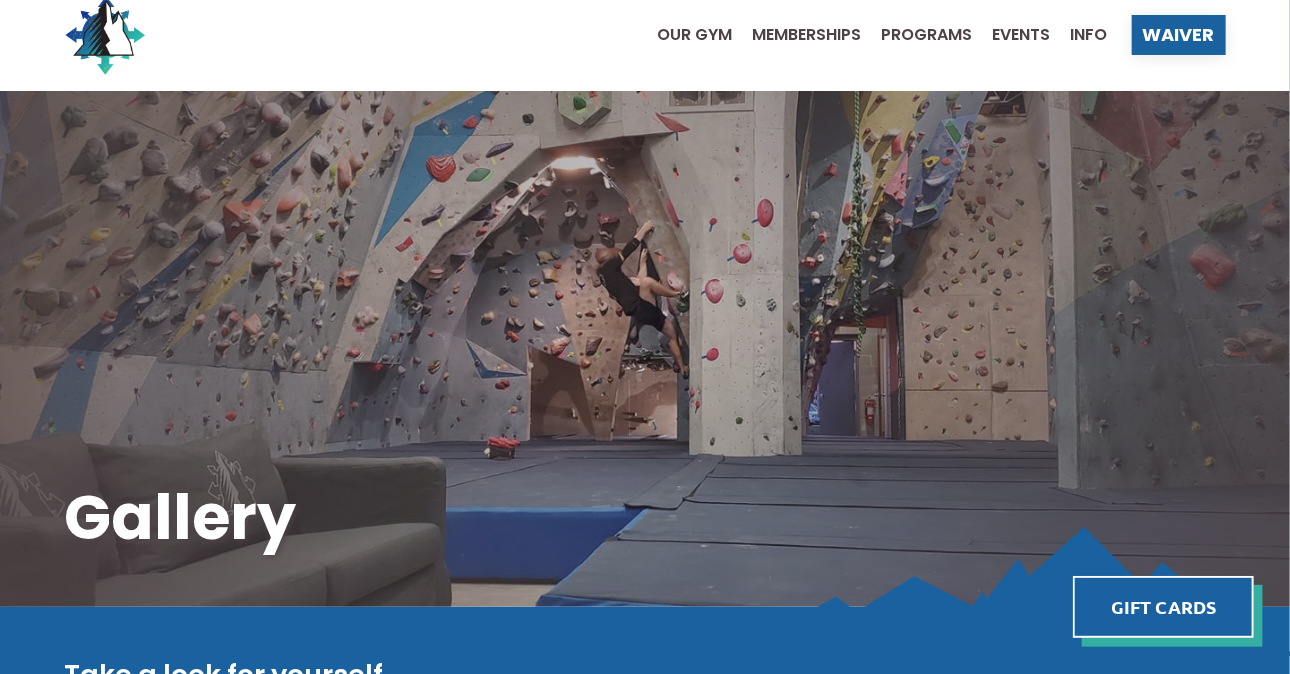 scroll, scrollTop: 0, scrollLeft: 0, axis: both 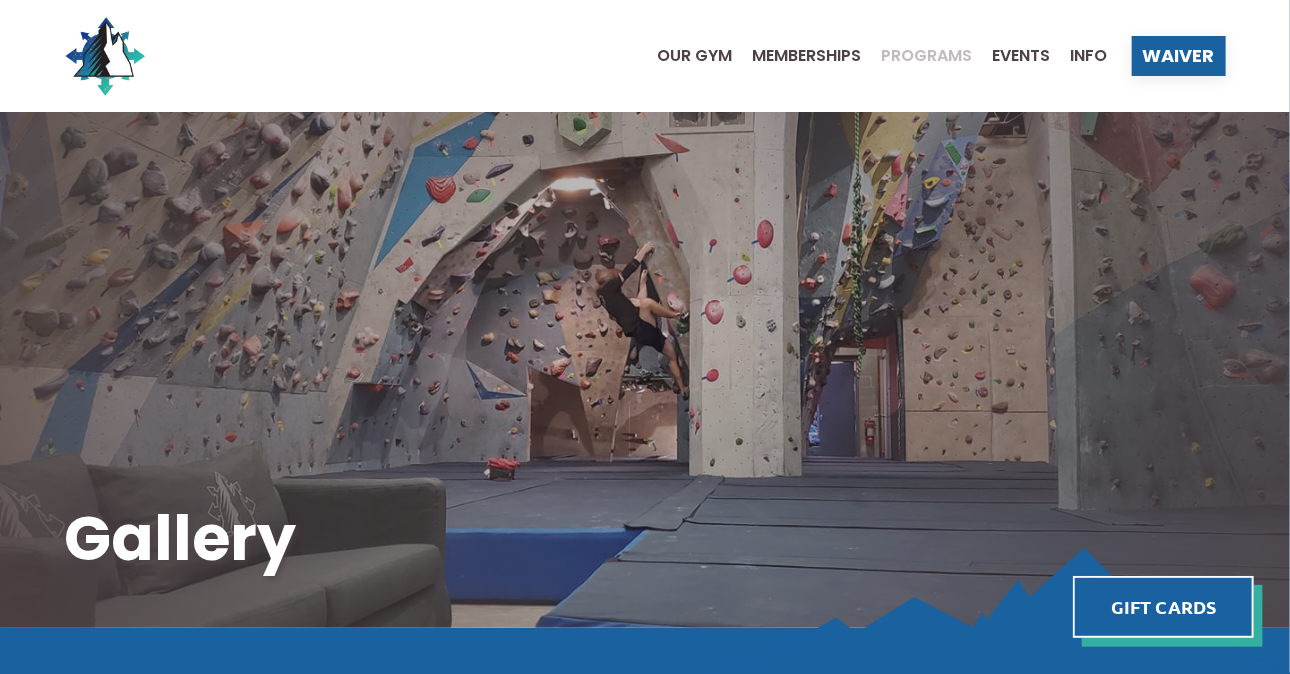click on "Programs" at bounding box center [927, 56] 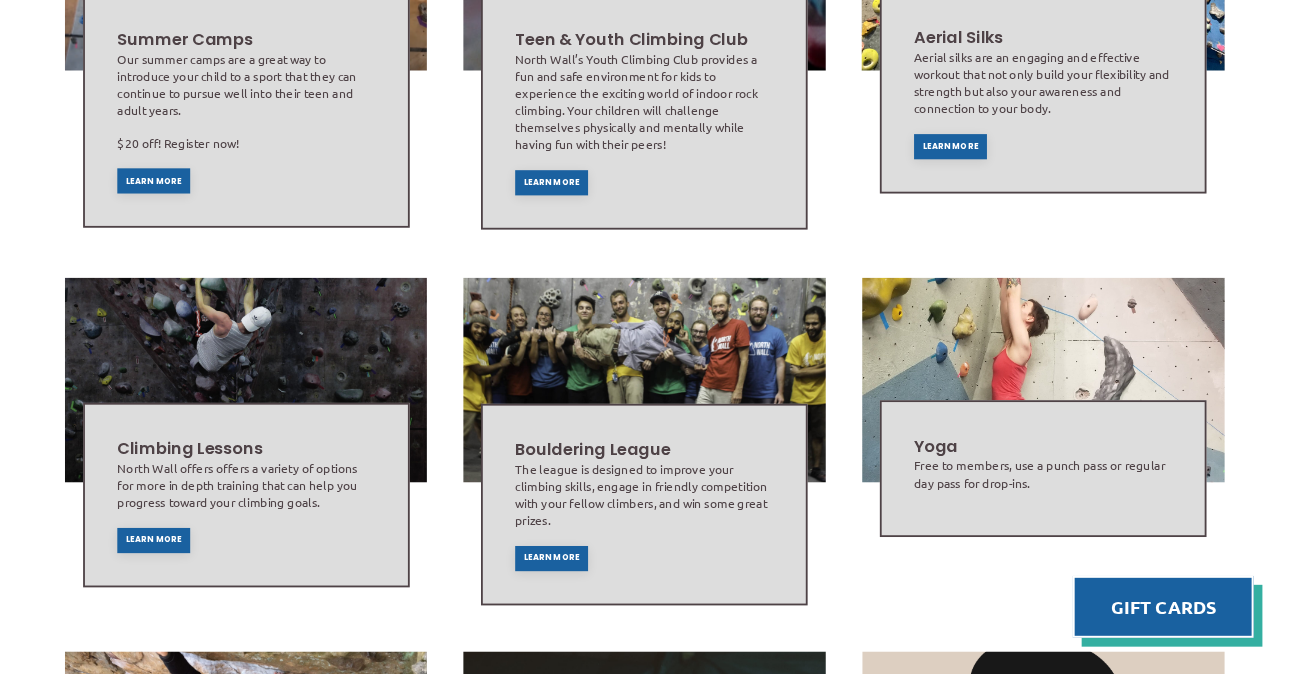scroll, scrollTop: 840, scrollLeft: 0, axis: vertical 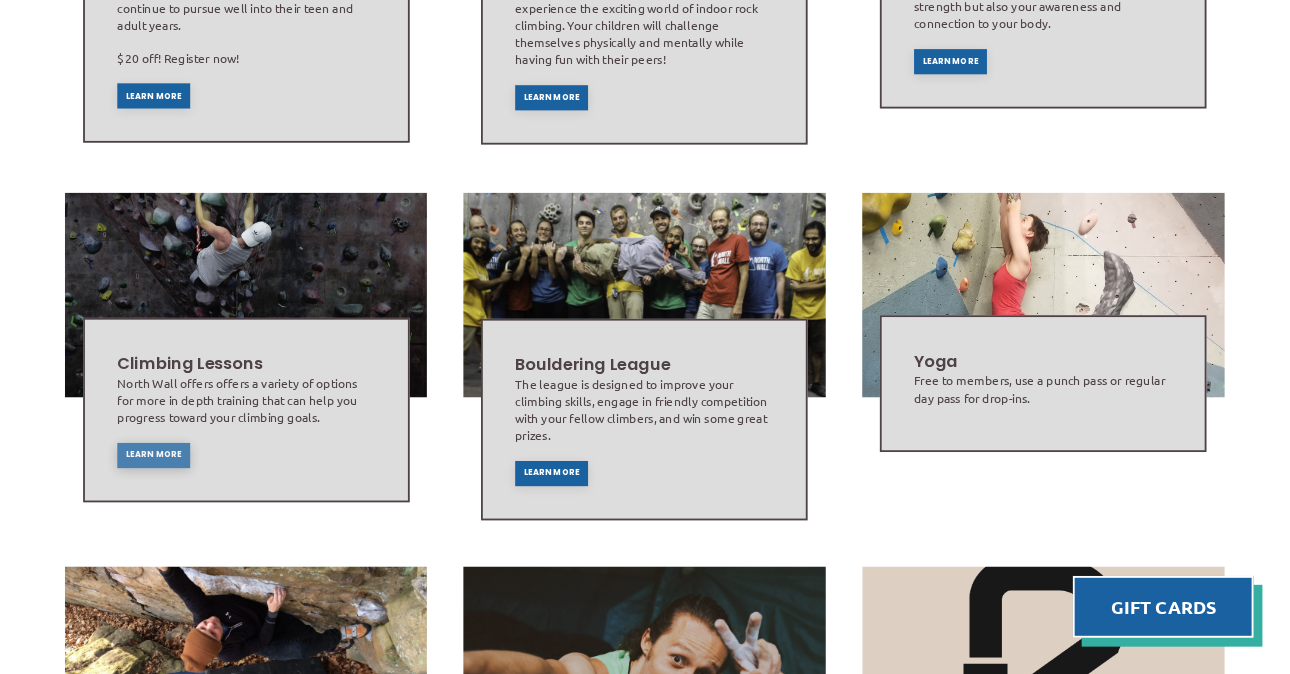 click on "Learn More" at bounding box center [153, 455] 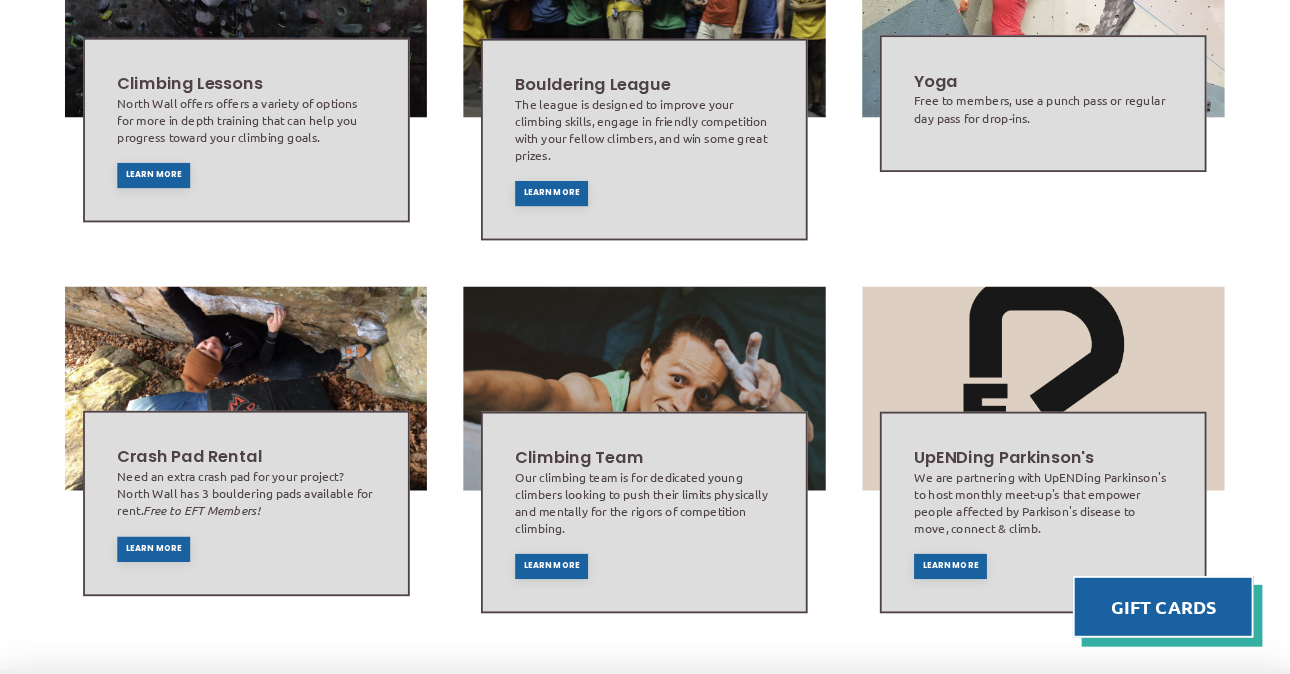 scroll, scrollTop: 1116, scrollLeft: 0, axis: vertical 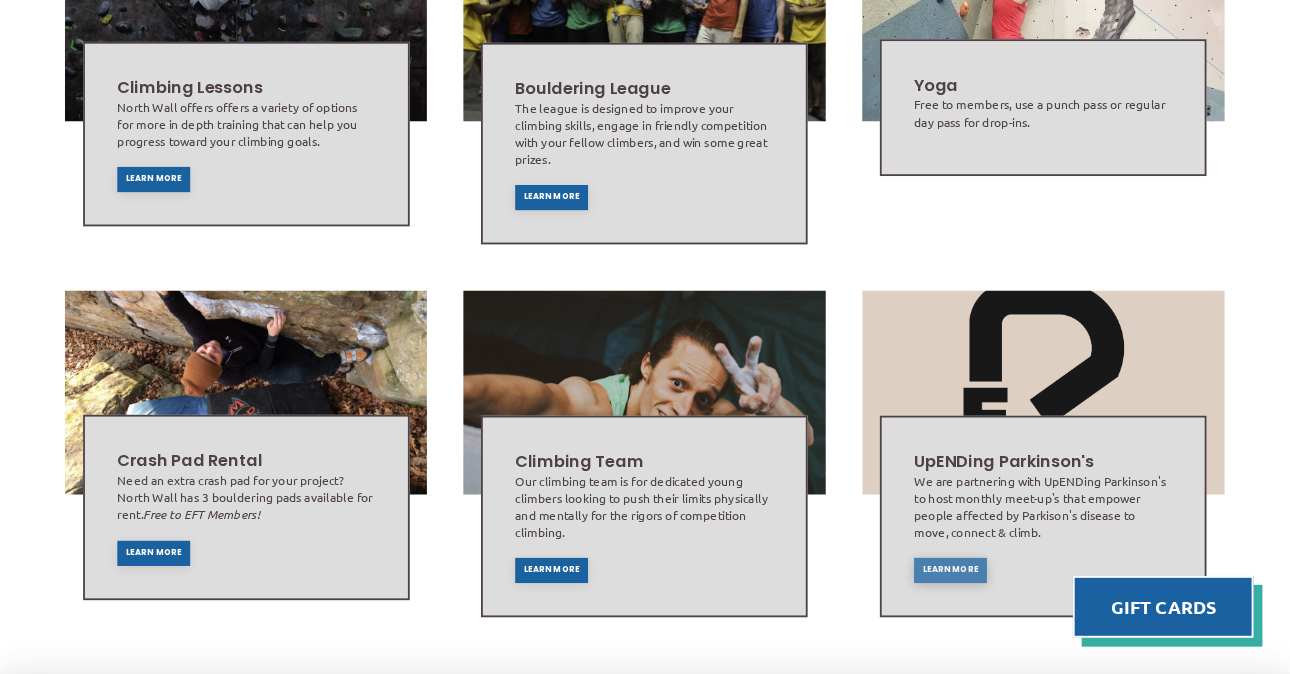 click on "Learn More" at bounding box center (951, 571) 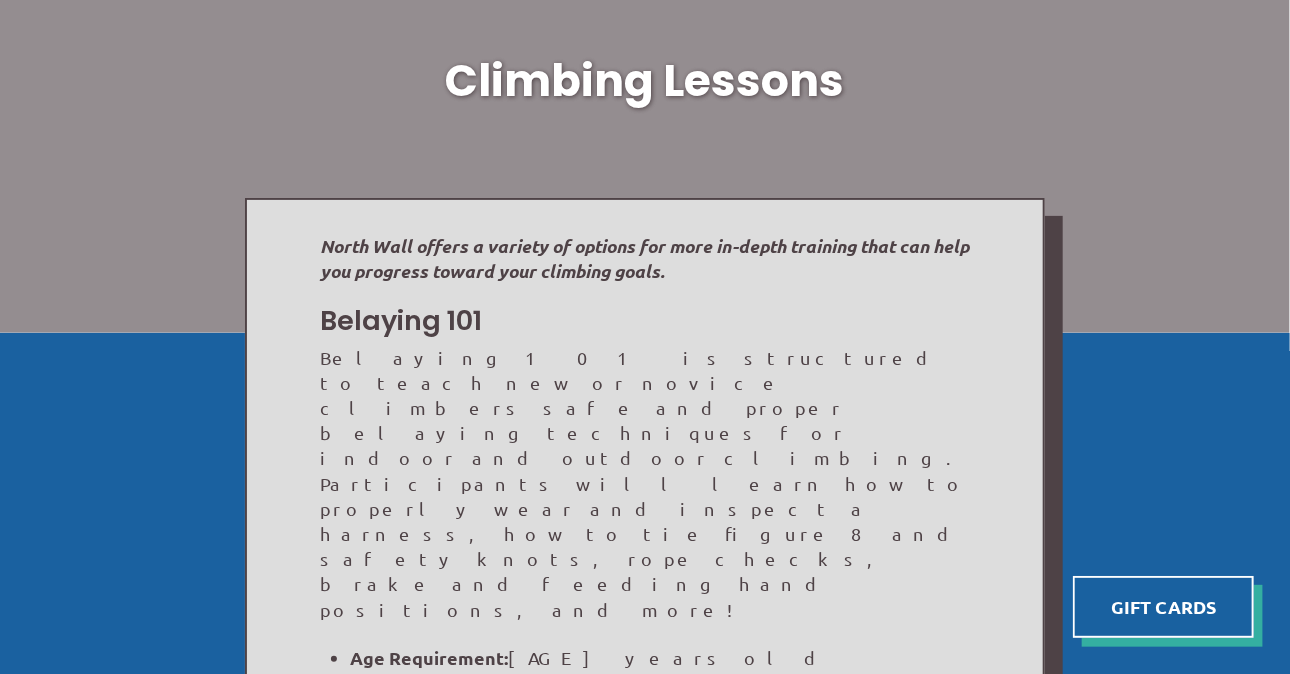 scroll, scrollTop: 160, scrollLeft: 0, axis: vertical 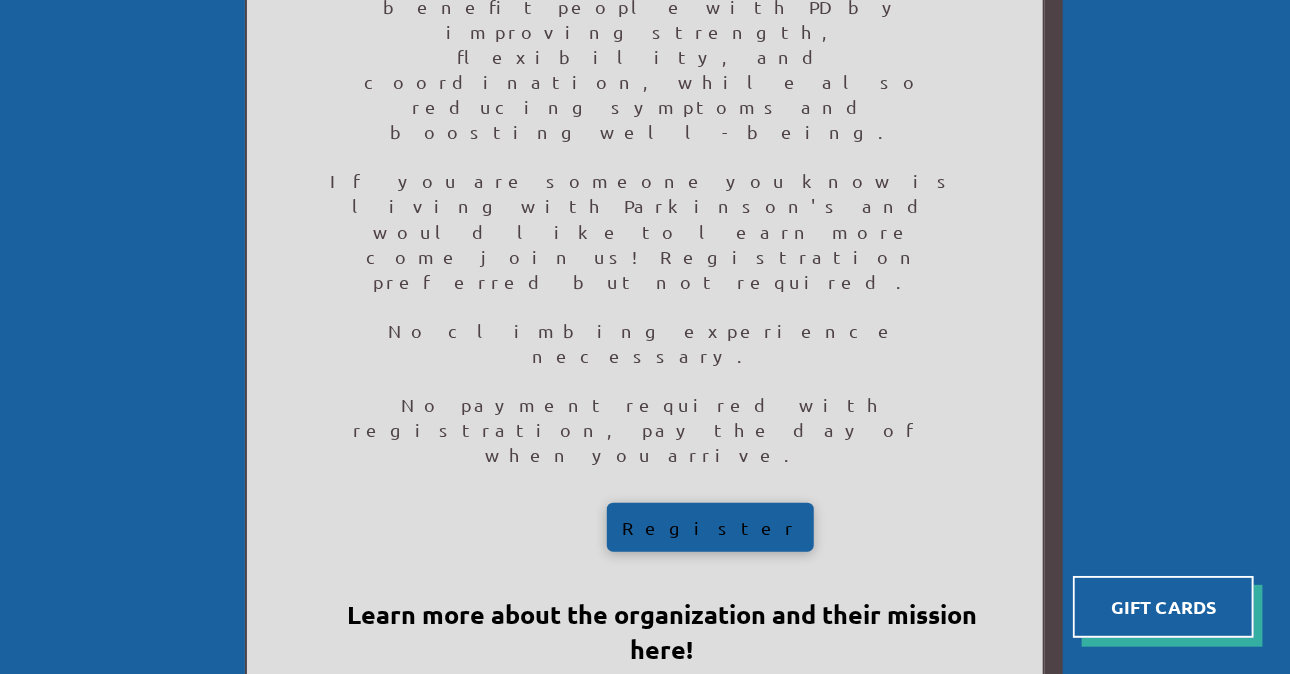 click on "Visit Up ENDing Parkinson's" at bounding box center [766, 719] 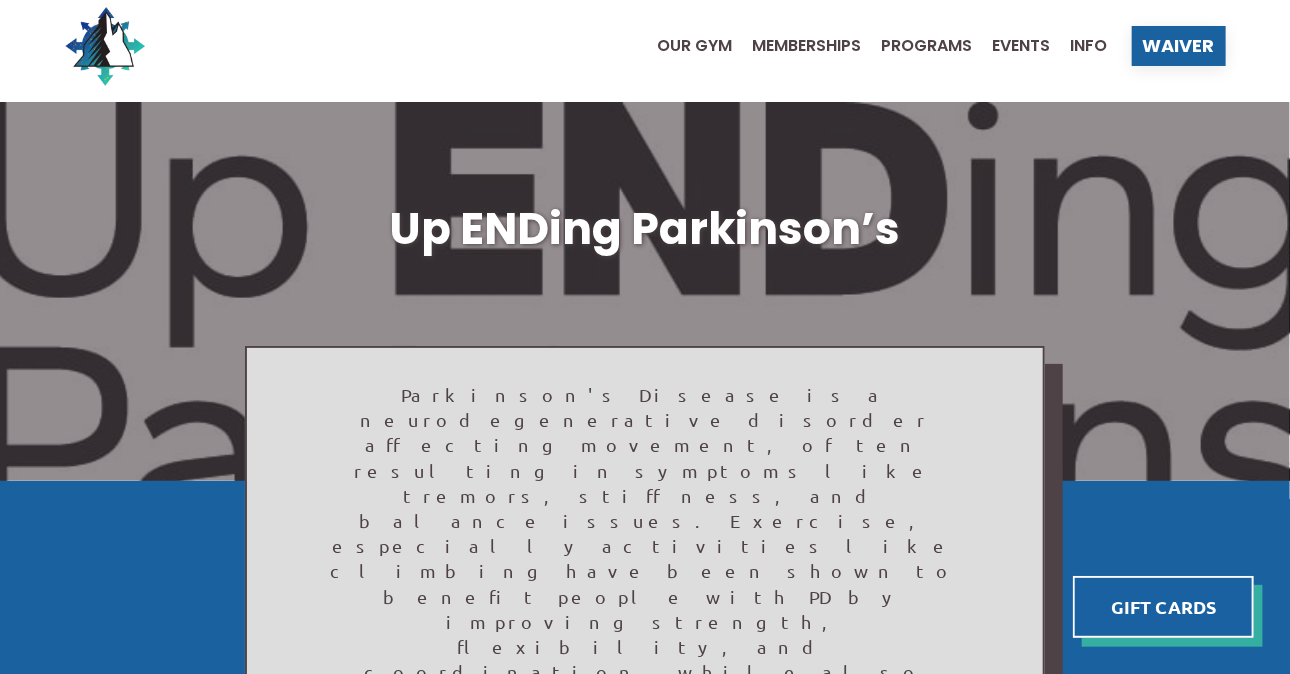 scroll, scrollTop: 0, scrollLeft: 0, axis: both 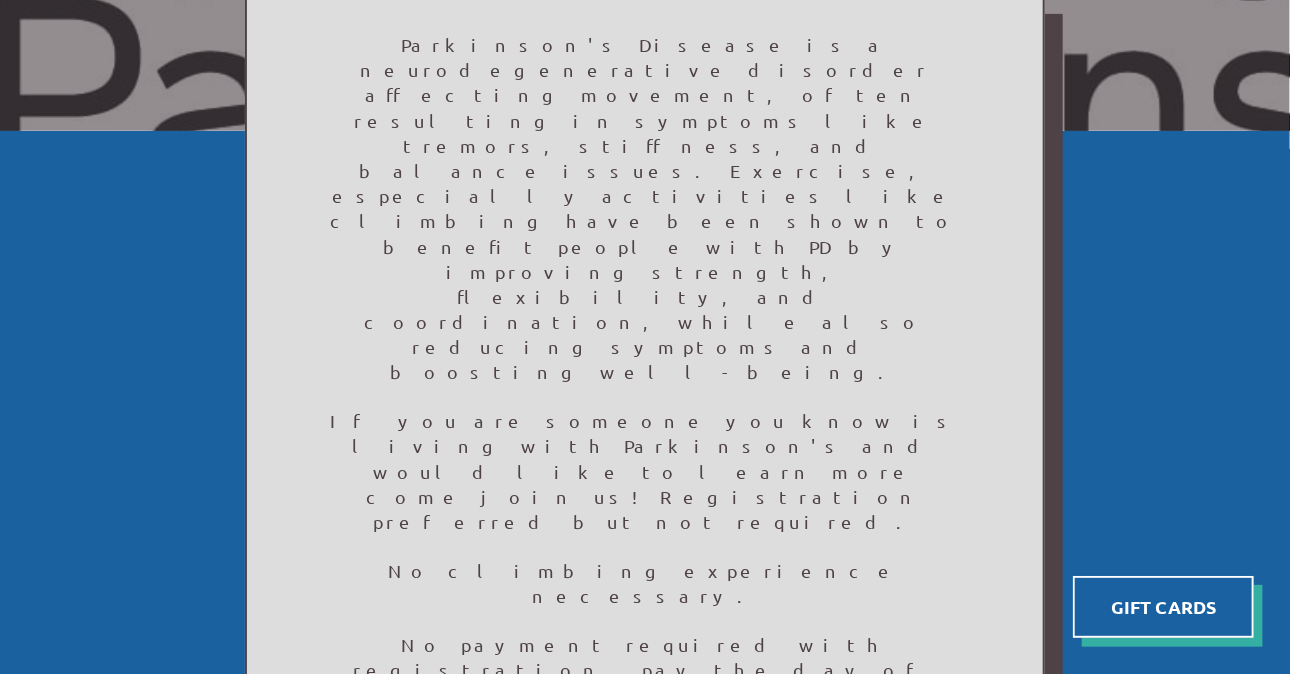 click on "Register" at bounding box center [710, 768] 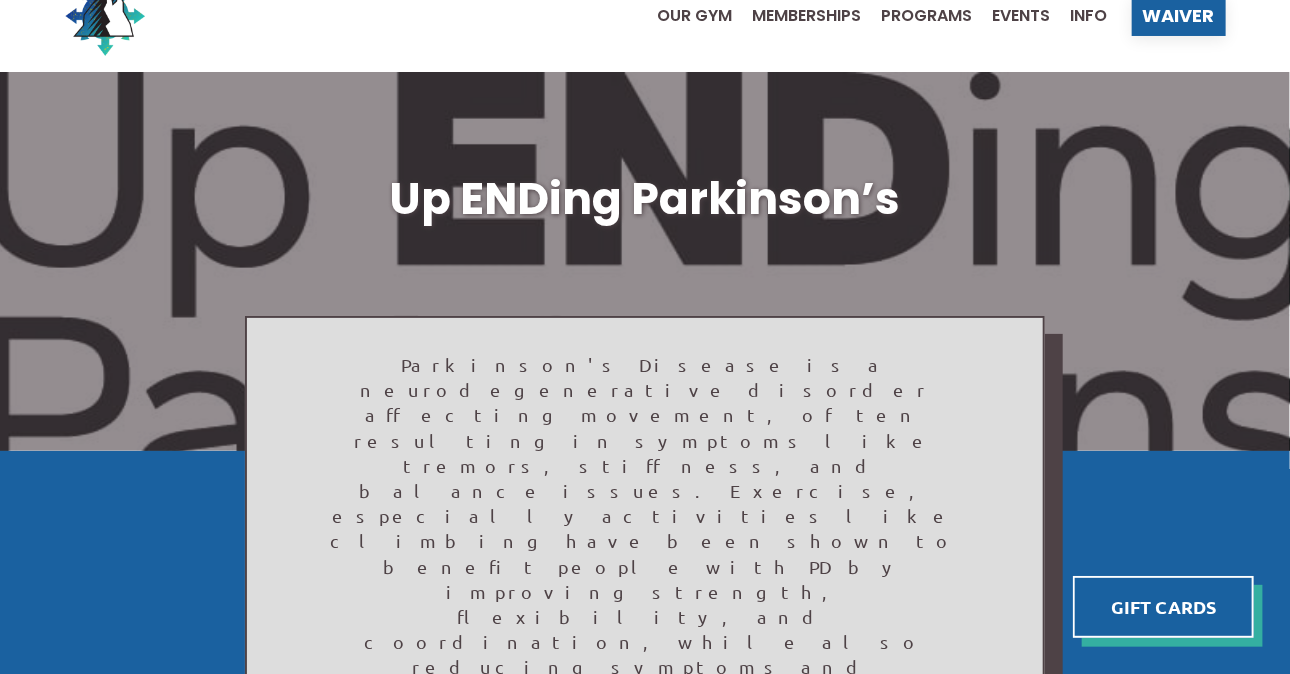 scroll, scrollTop: 40, scrollLeft: 0, axis: vertical 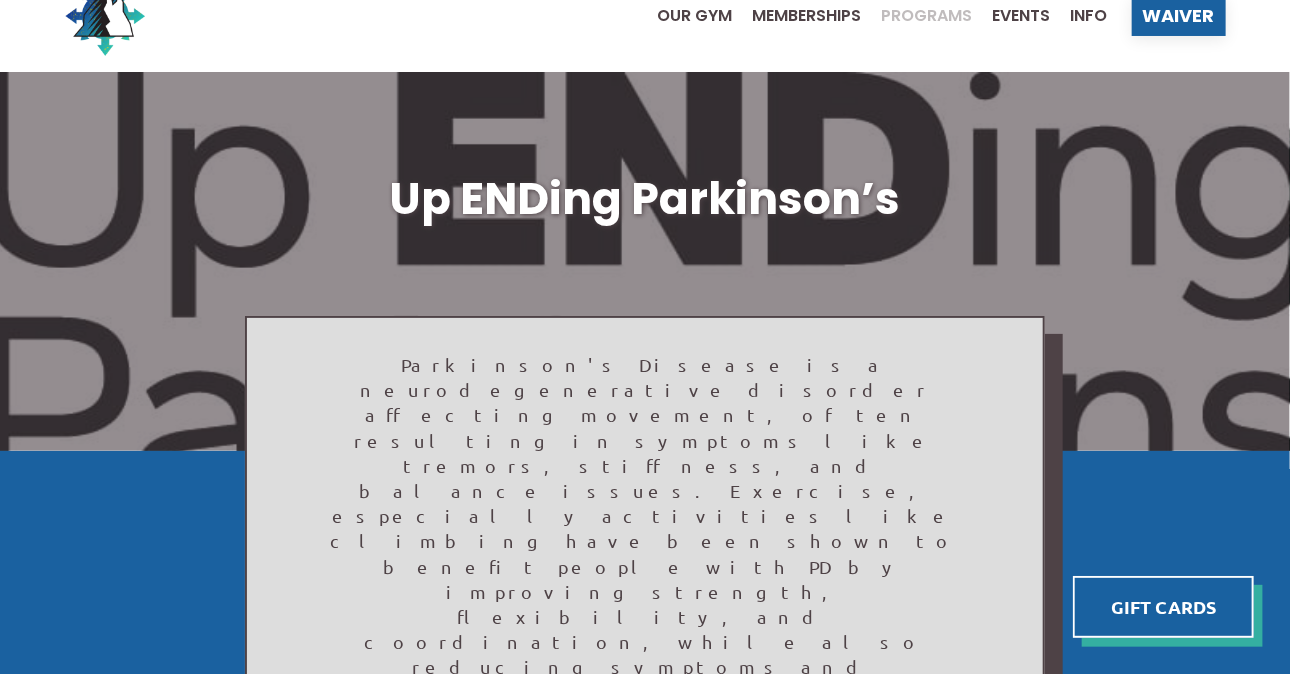 click on "Programs" at bounding box center [927, 16] 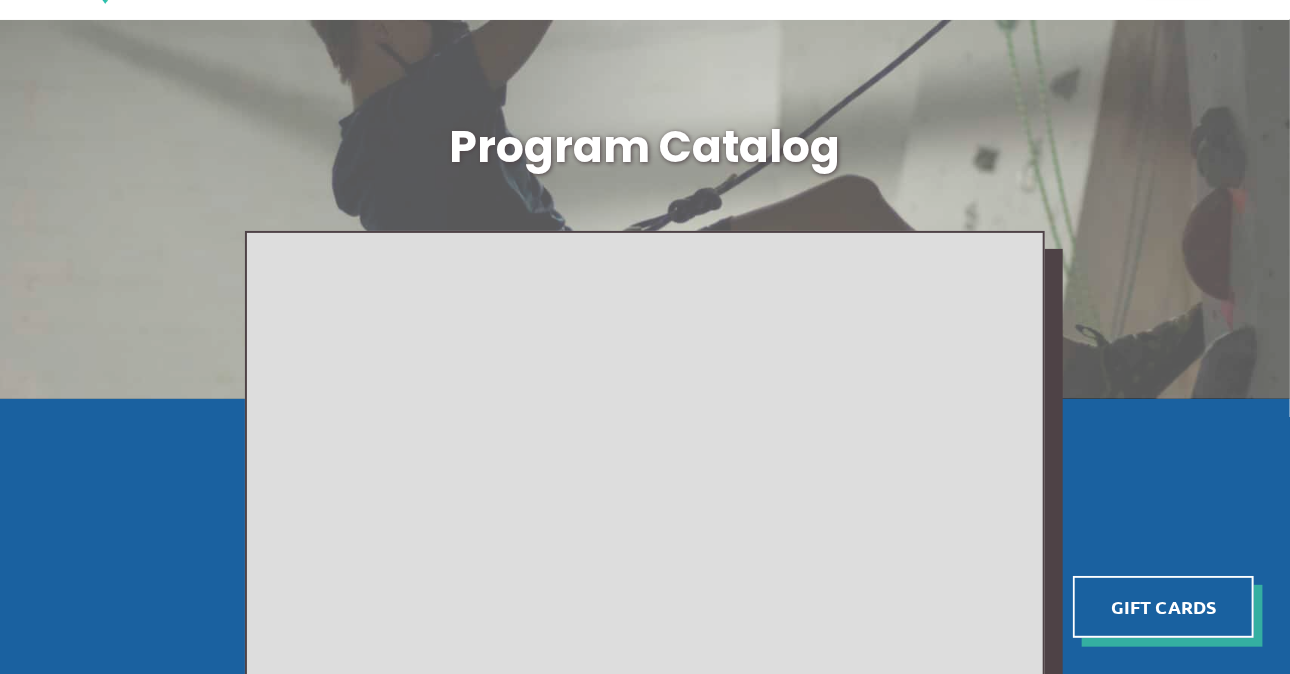 scroll, scrollTop: 52, scrollLeft: 0, axis: vertical 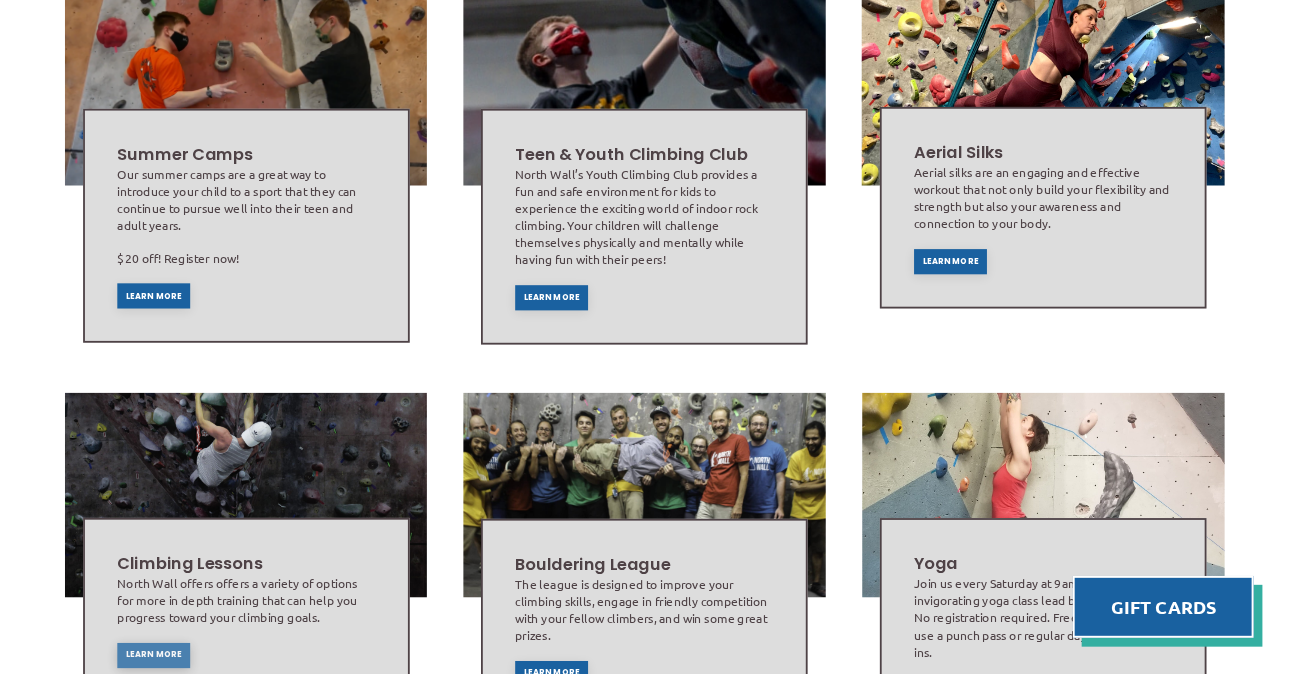 click on "Learn More" at bounding box center (153, 655) 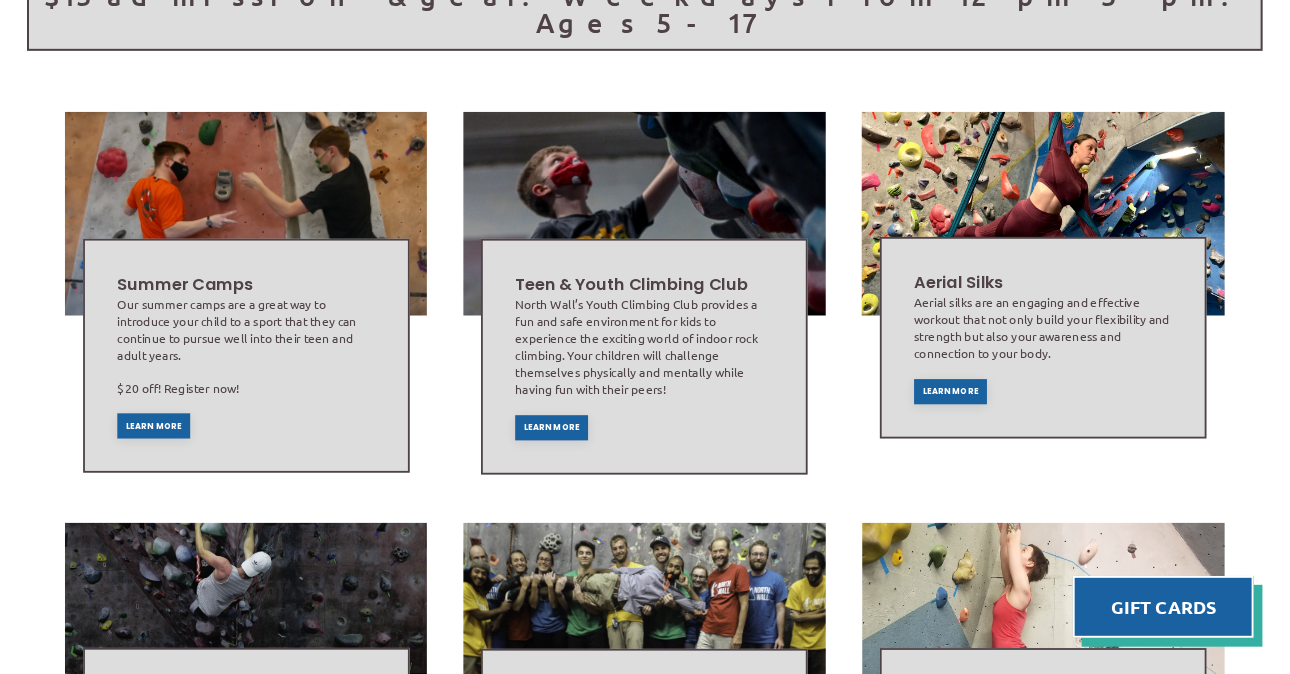 scroll, scrollTop: 718, scrollLeft: 0, axis: vertical 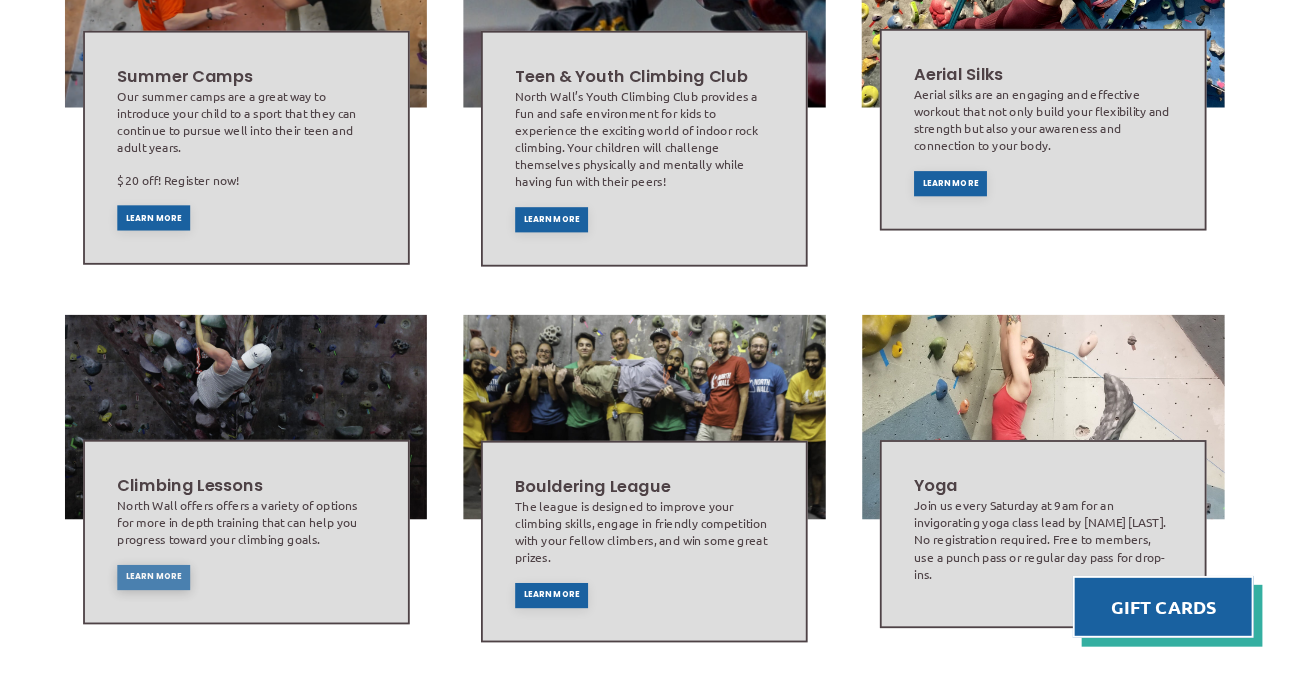 click on "Learn More" at bounding box center (153, 577) 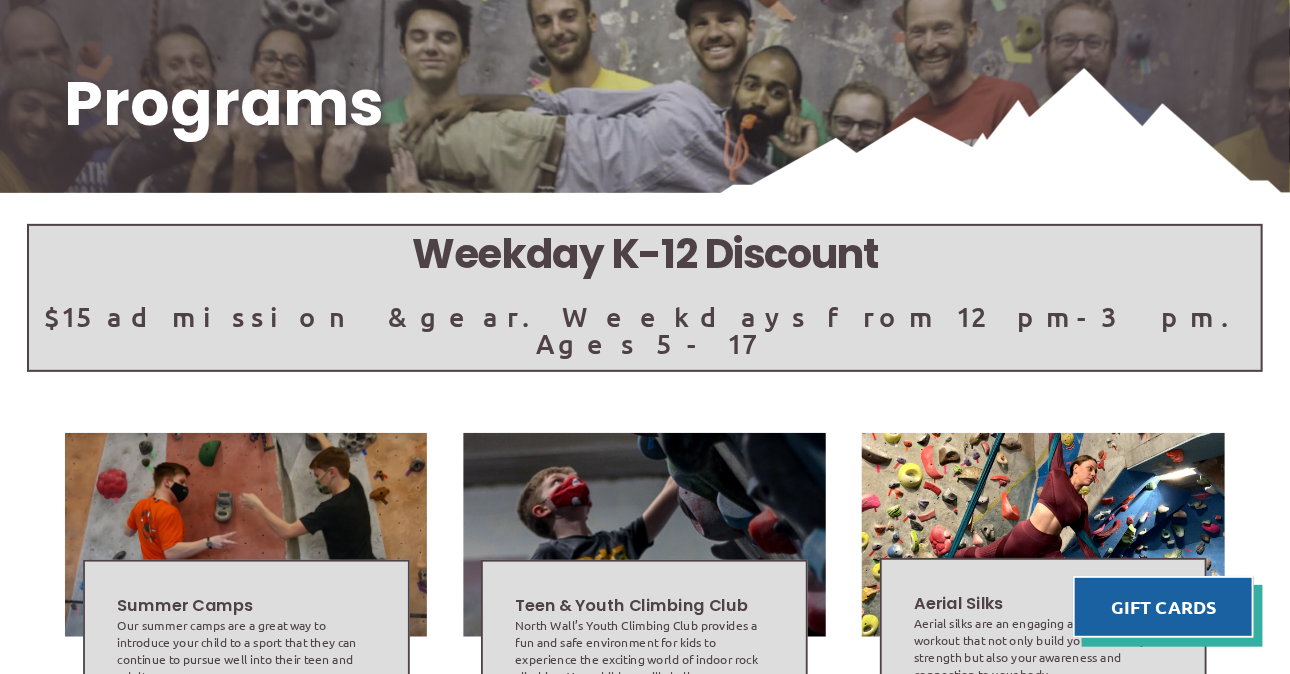 scroll, scrollTop: 0, scrollLeft: 0, axis: both 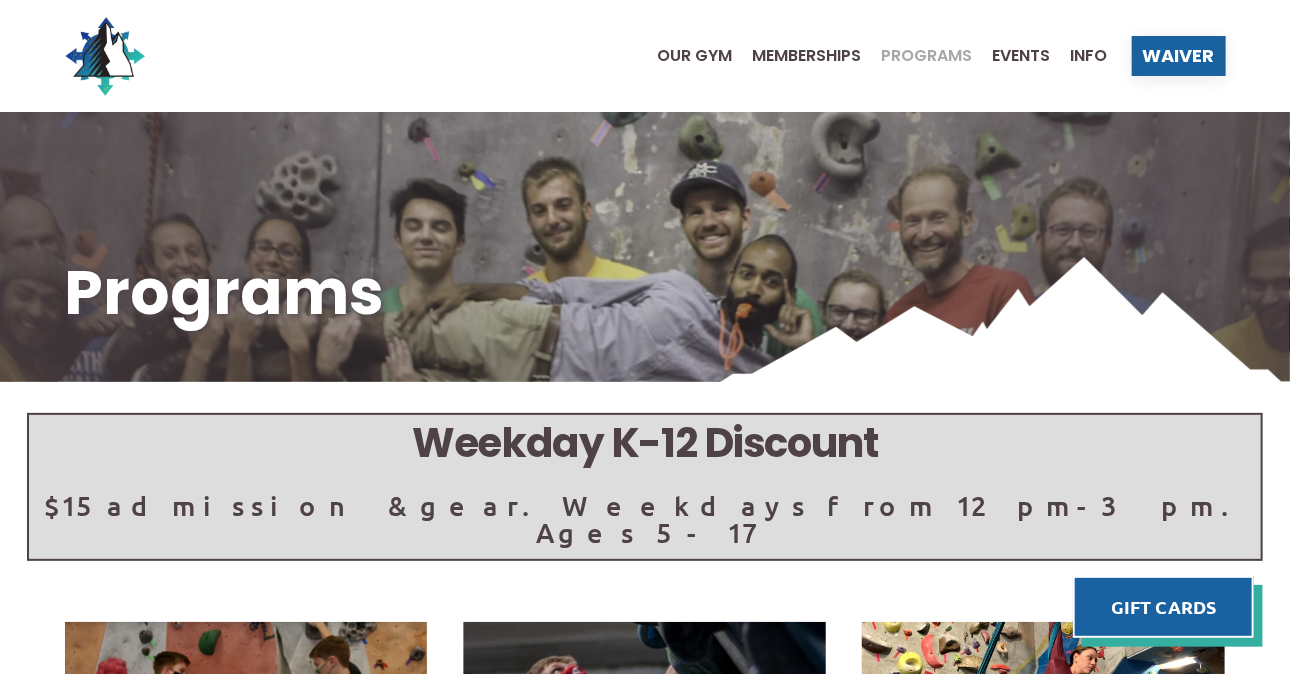 click on "Our Gym Memberships Programs Events Info" at bounding box center (873, 56) 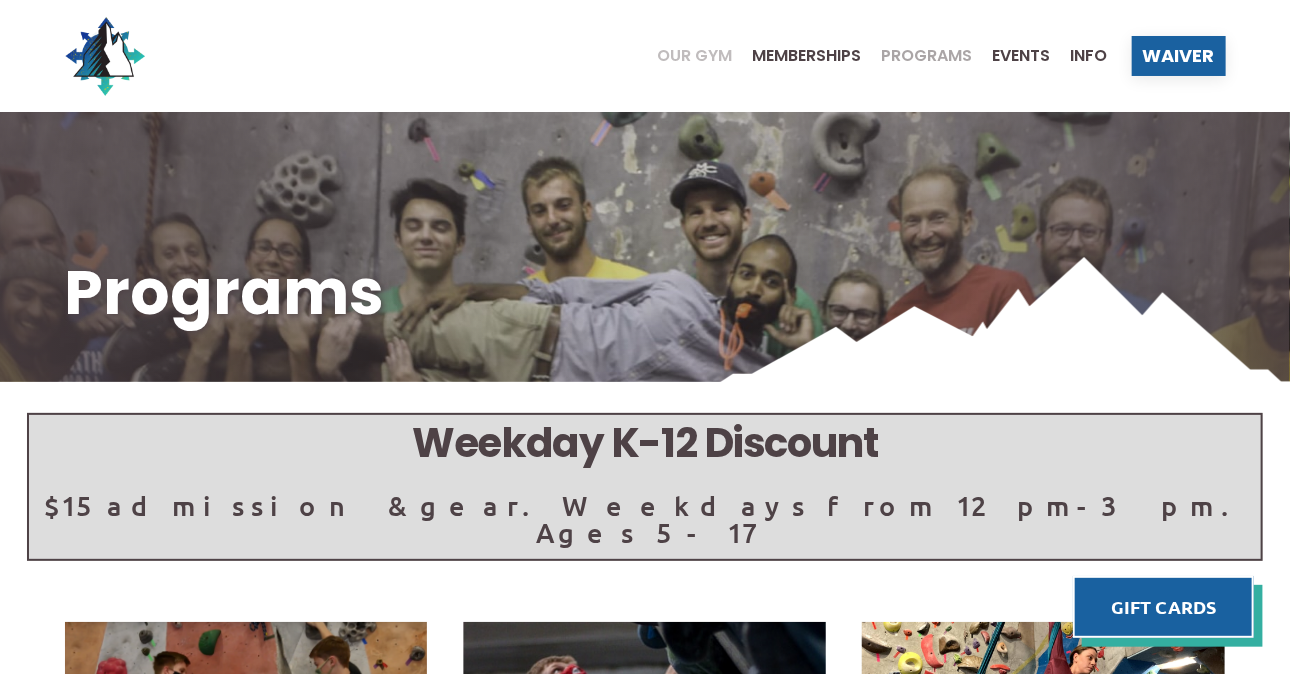 click on "Our Gym" at bounding box center (695, 56) 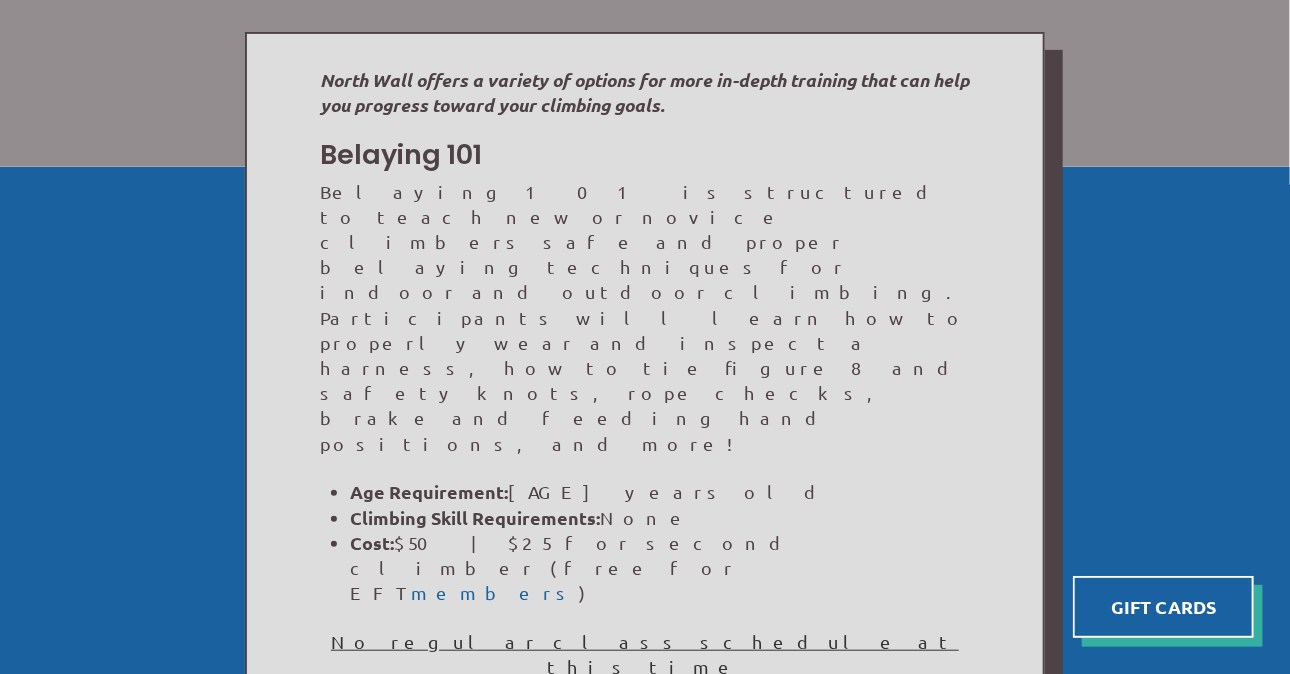 scroll, scrollTop: 320, scrollLeft: 0, axis: vertical 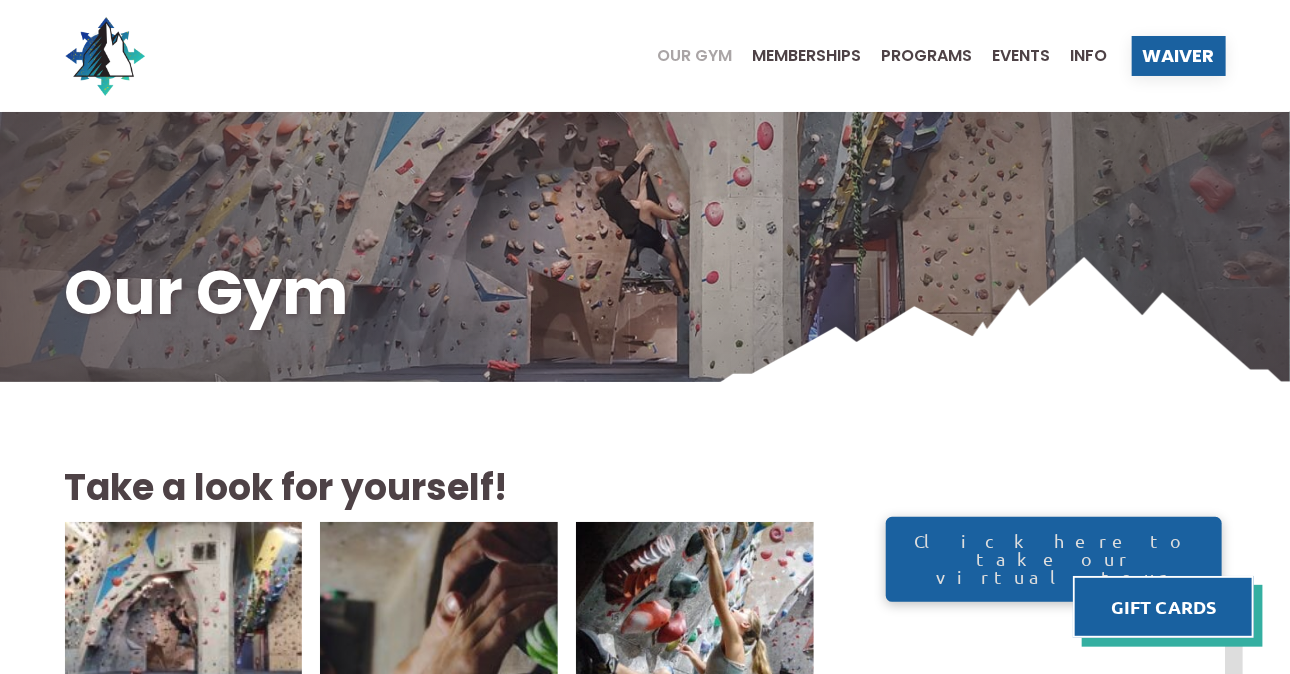 click on "Our Gym Memberships Programs Events Info" at bounding box center (873, 56) 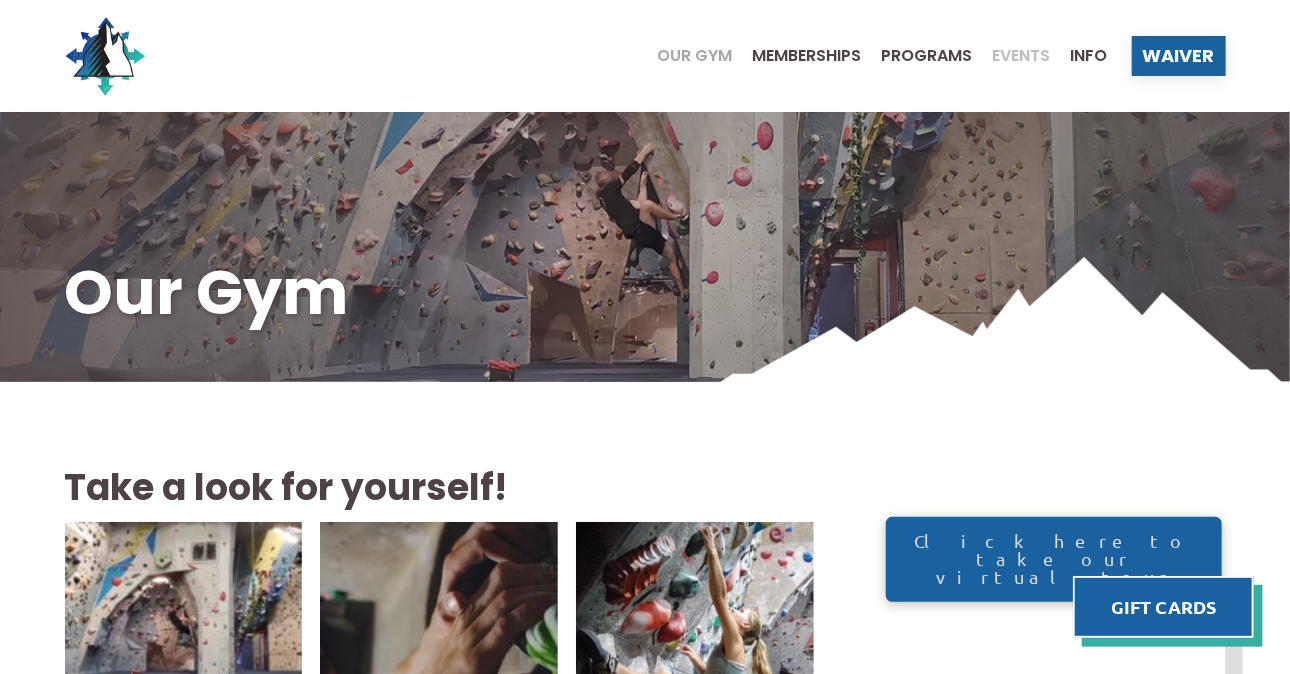 click on "Events" at bounding box center (1022, 56) 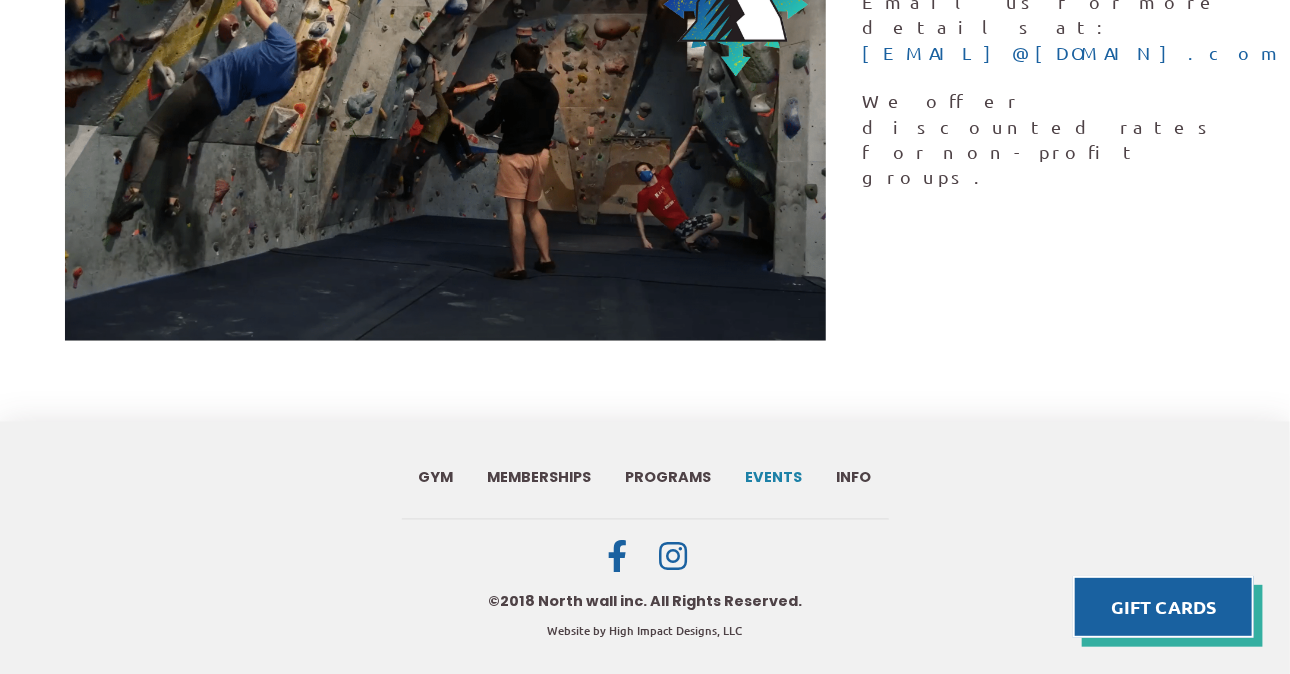 scroll, scrollTop: 1252, scrollLeft: 0, axis: vertical 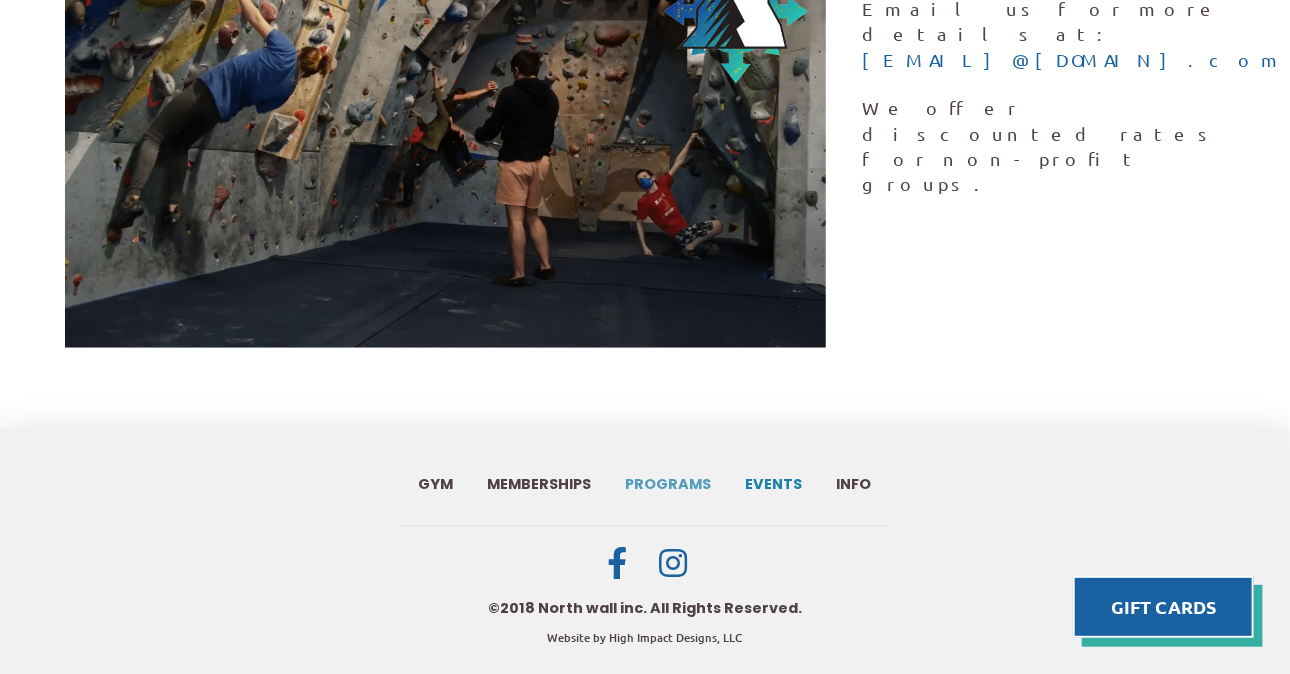 click on "Programs" at bounding box center (669, 485) 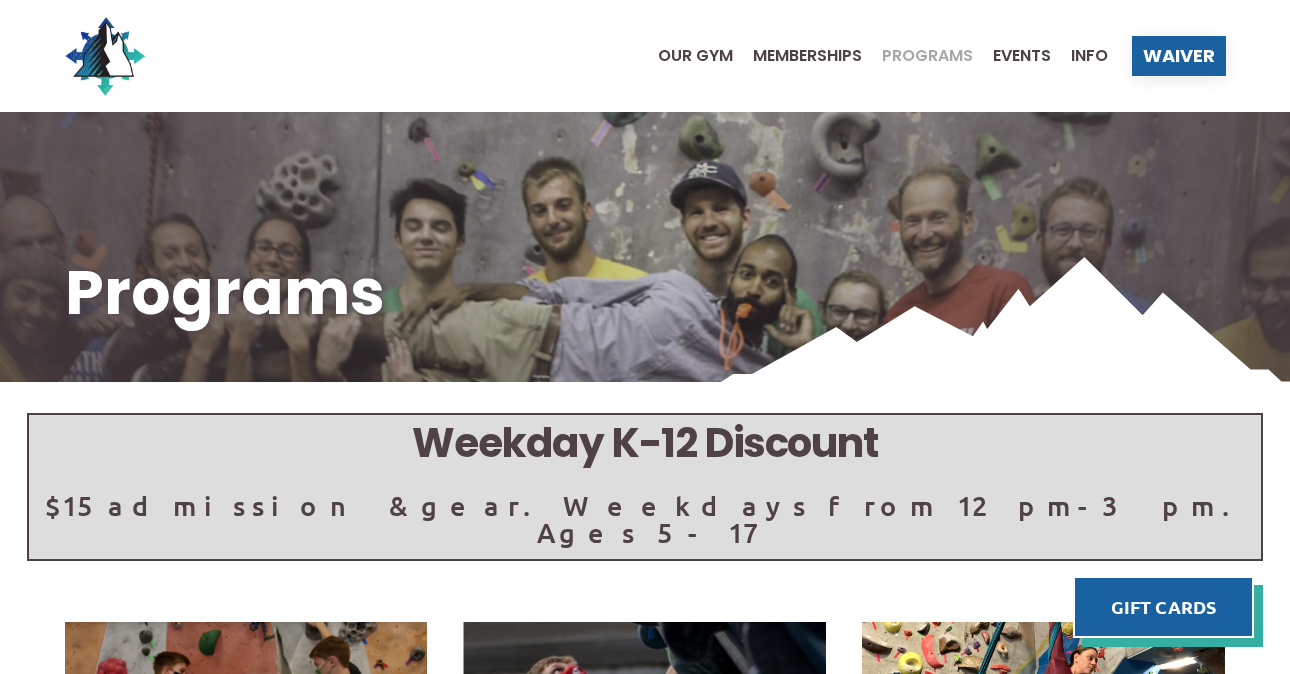 scroll, scrollTop: 0, scrollLeft: 0, axis: both 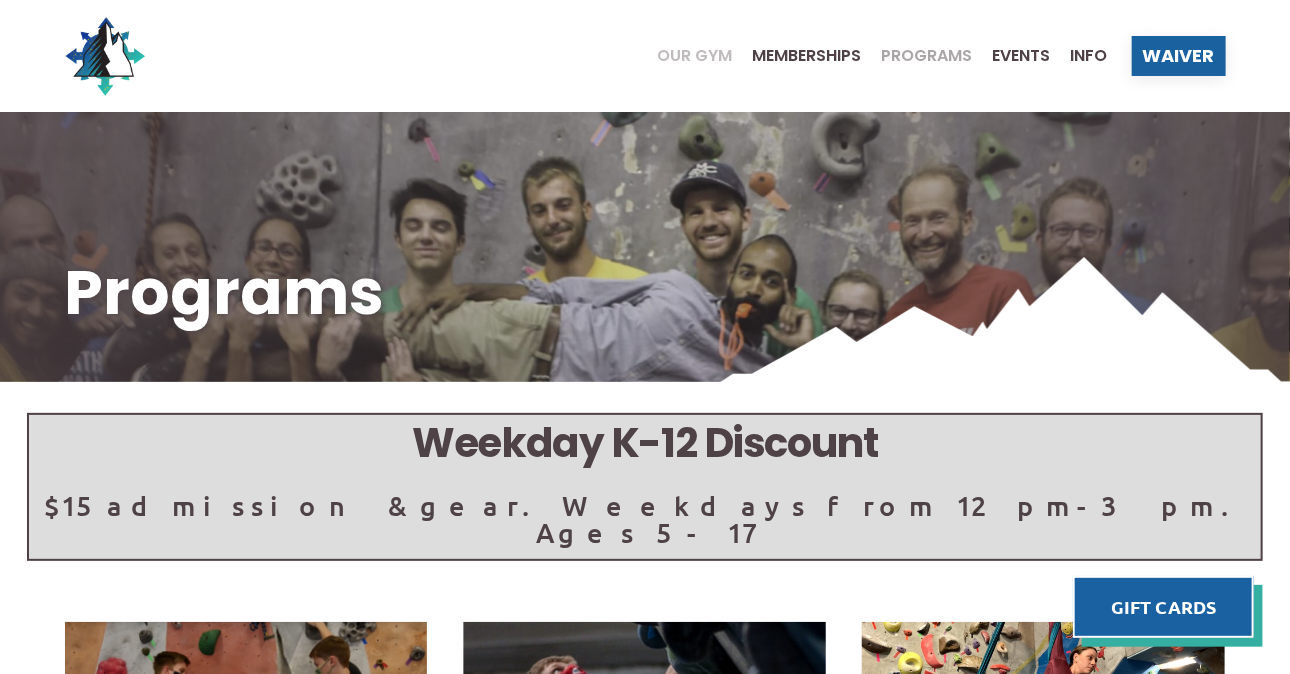 click on "Our Gym" at bounding box center (695, 56) 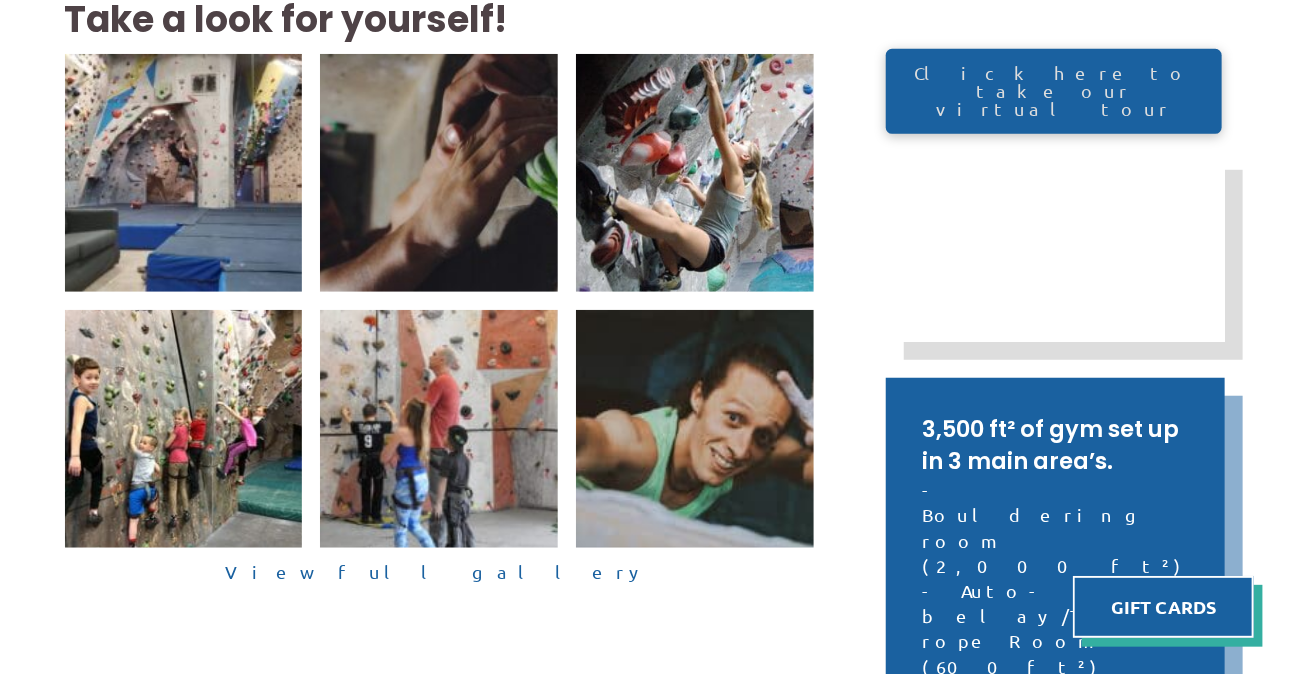 scroll, scrollTop: 480, scrollLeft: 0, axis: vertical 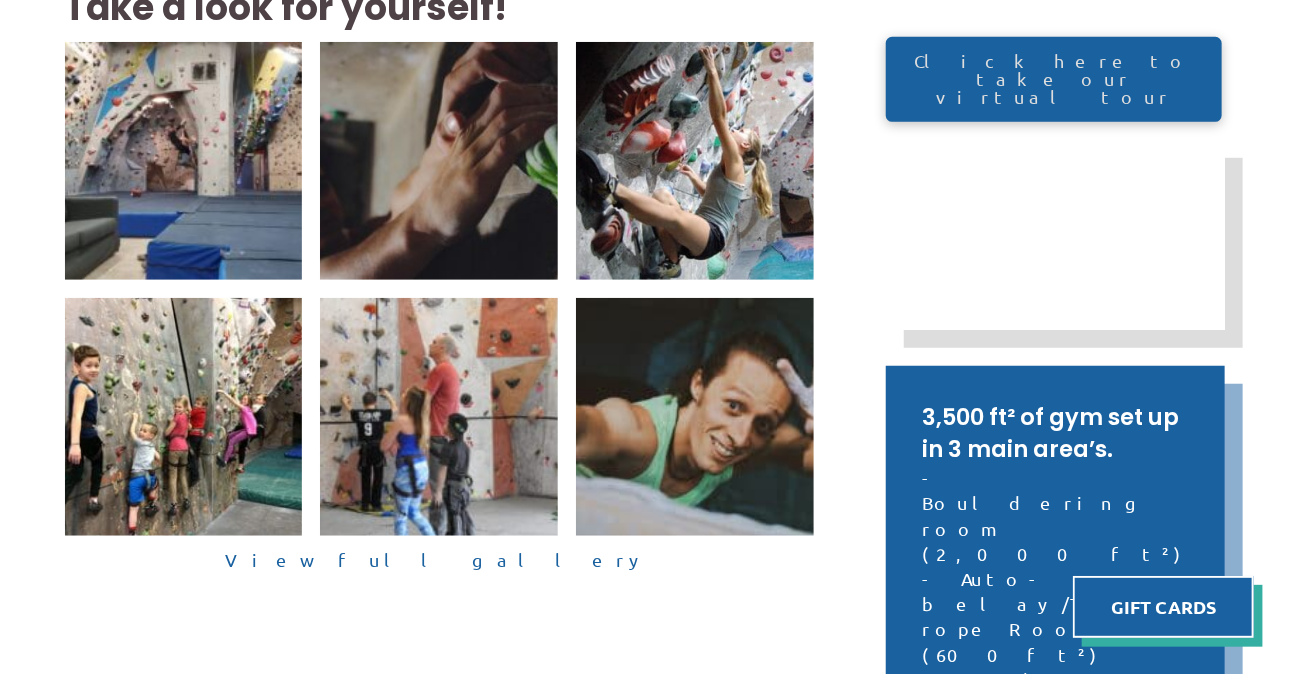click on "Take a look for yourself!
View full gallery" at bounding box center [440, 420] 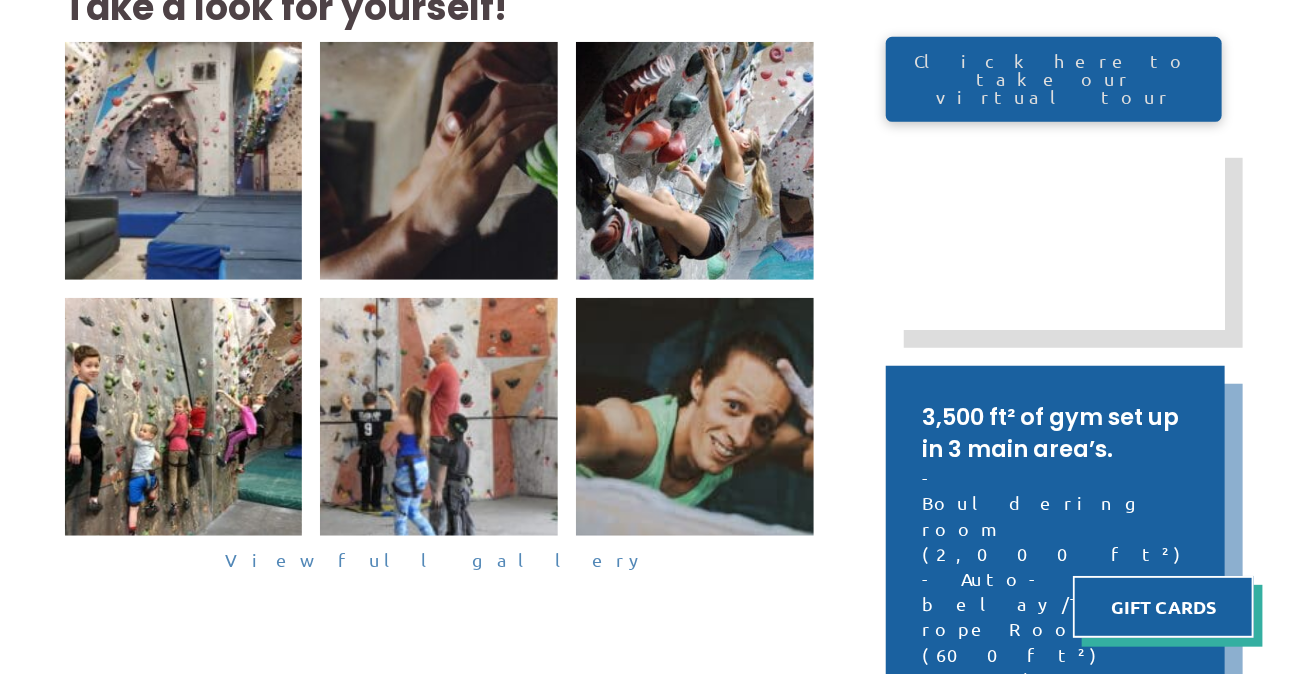 click on "View full gallery" at bounding box center (440, 560) 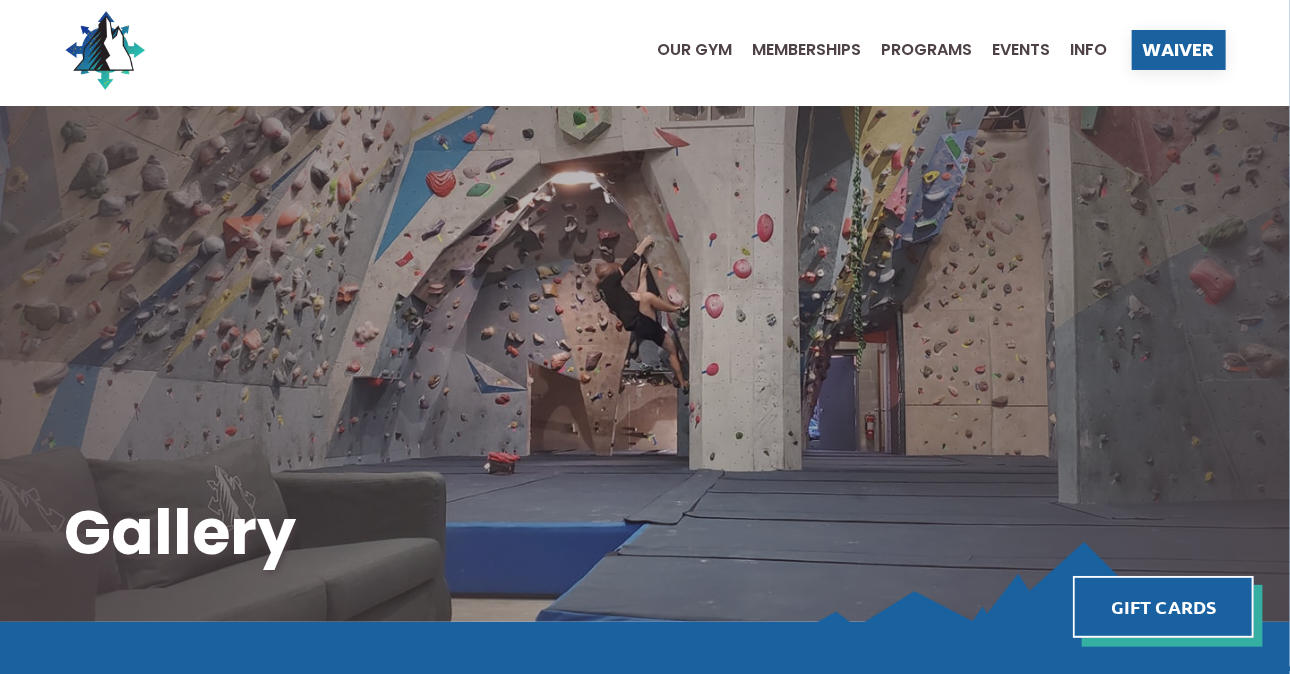 scroll, scrollTop: 0, scrollLeft: 0, axis: both 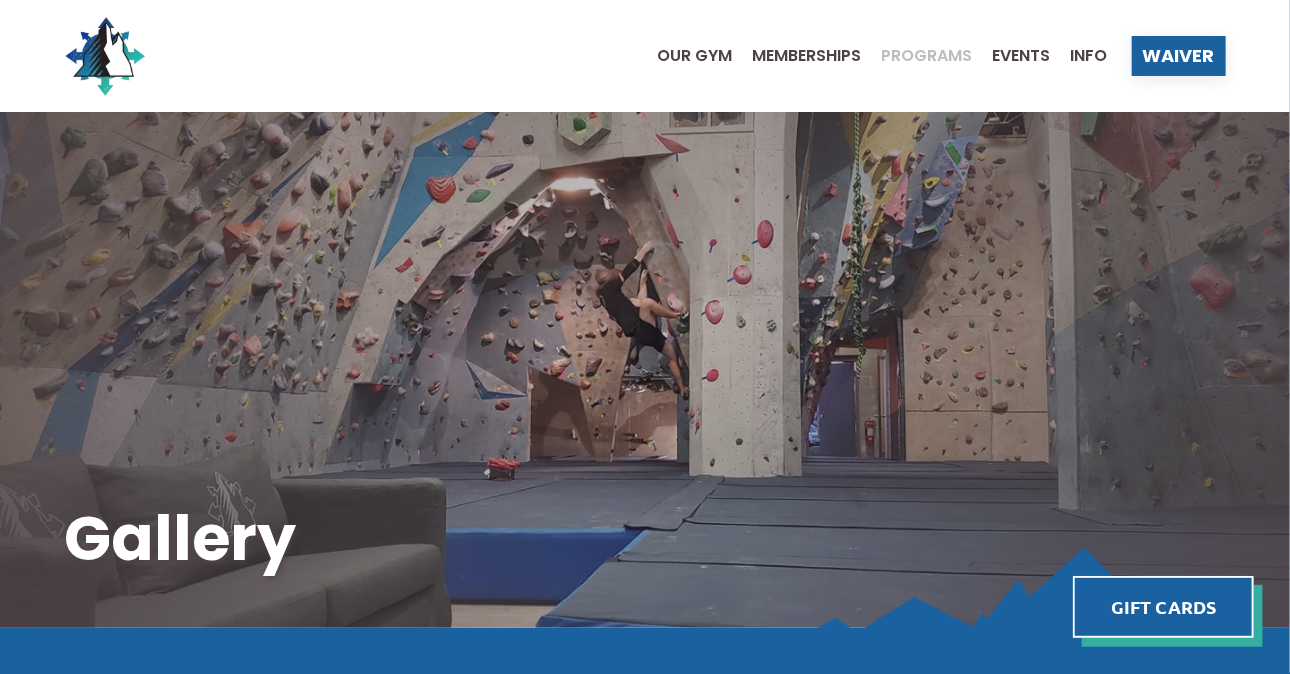 click on "Programs" at bounding box center [927, 56] 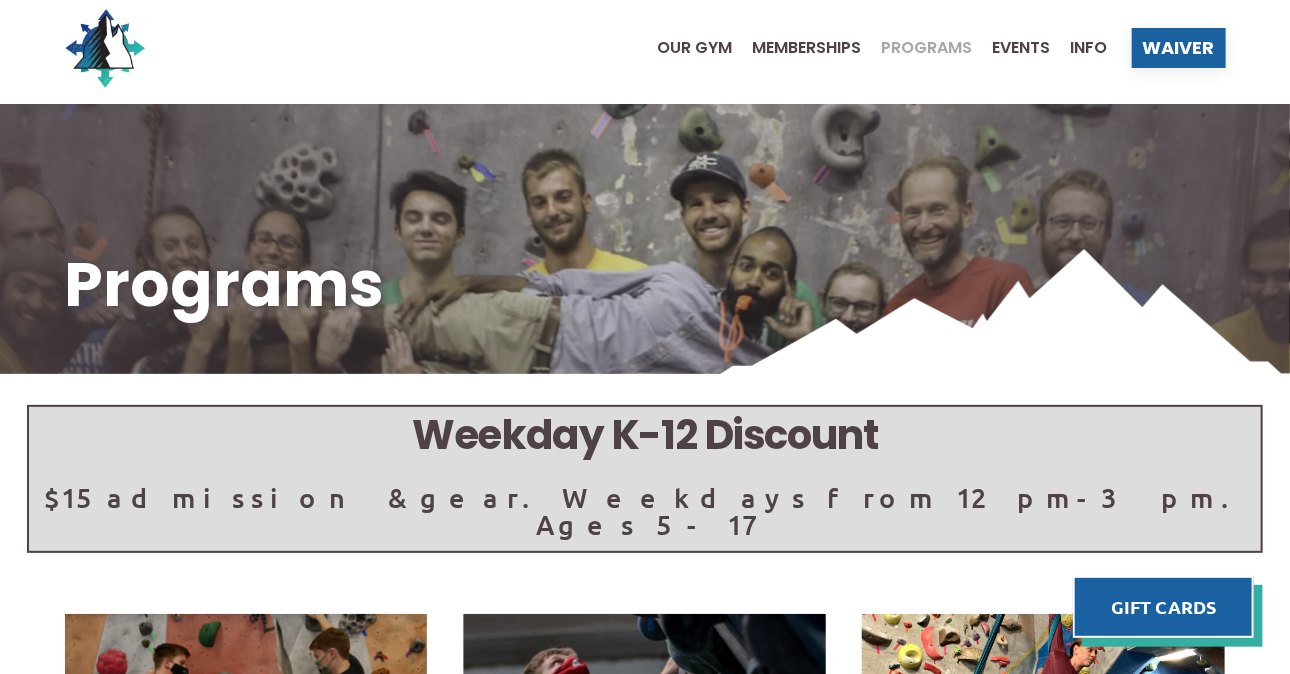 scroll, scrollTop: 0, scrollLeft: 0, axis: both 